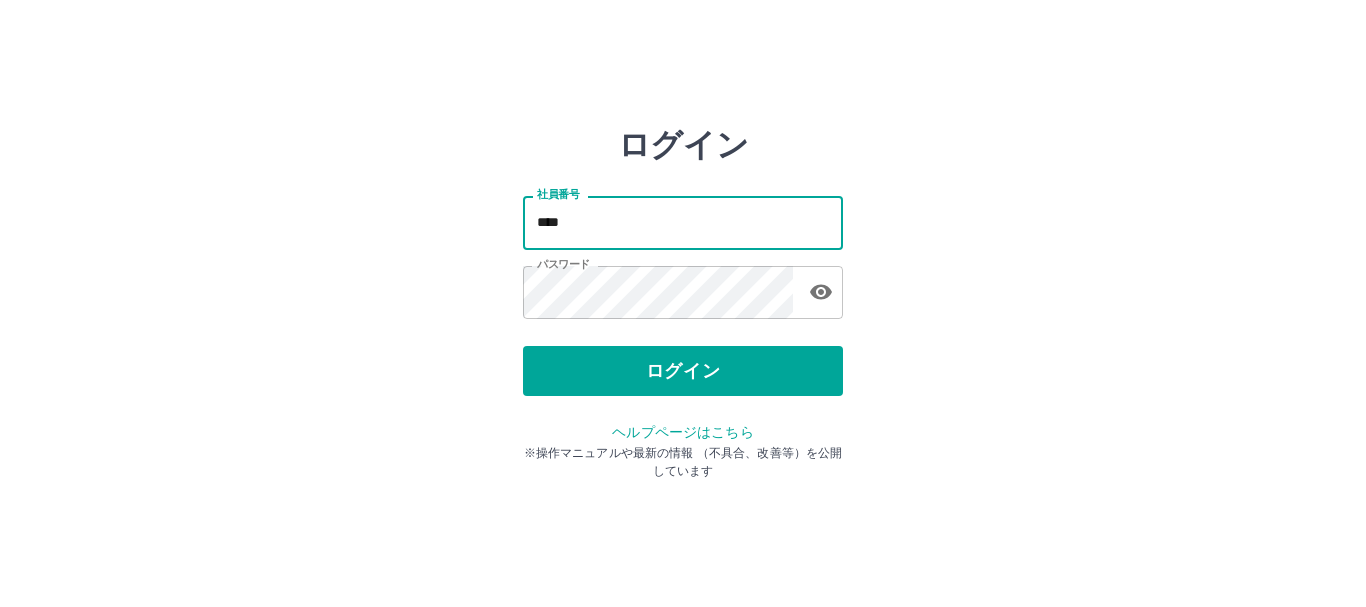 scroll, scrollTop: 0, scrollLeft: 0, axis: both 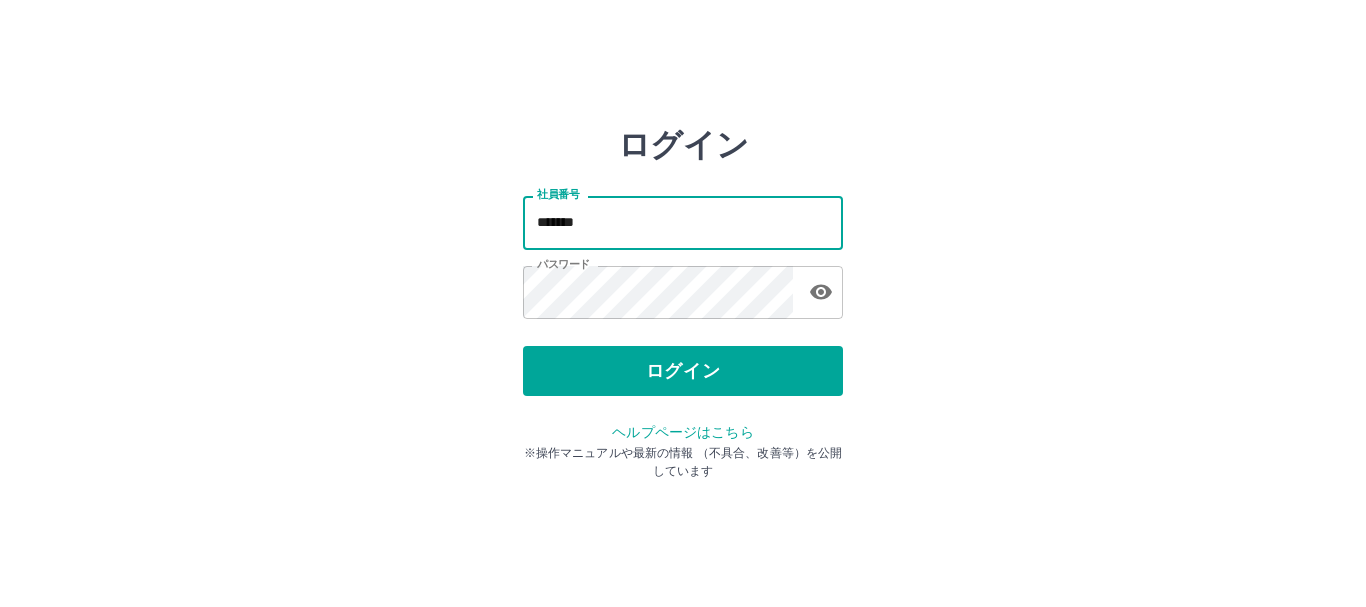 type on "*******" 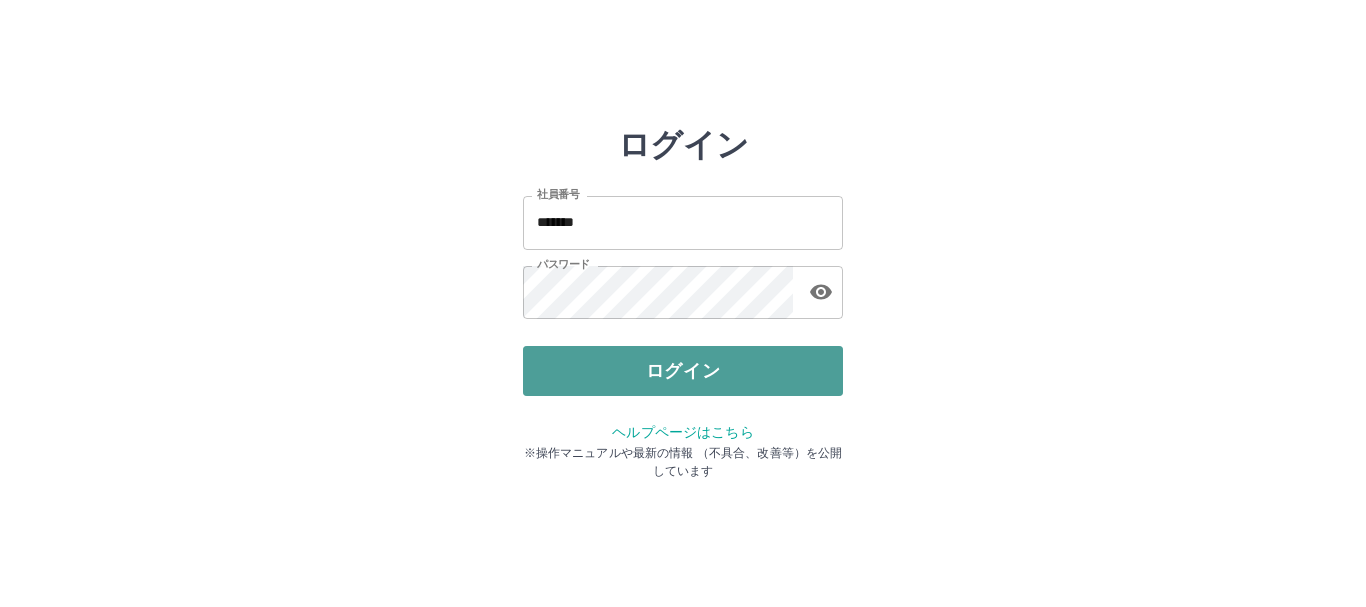 click on "ログイン" at bounding box center (683, 371) 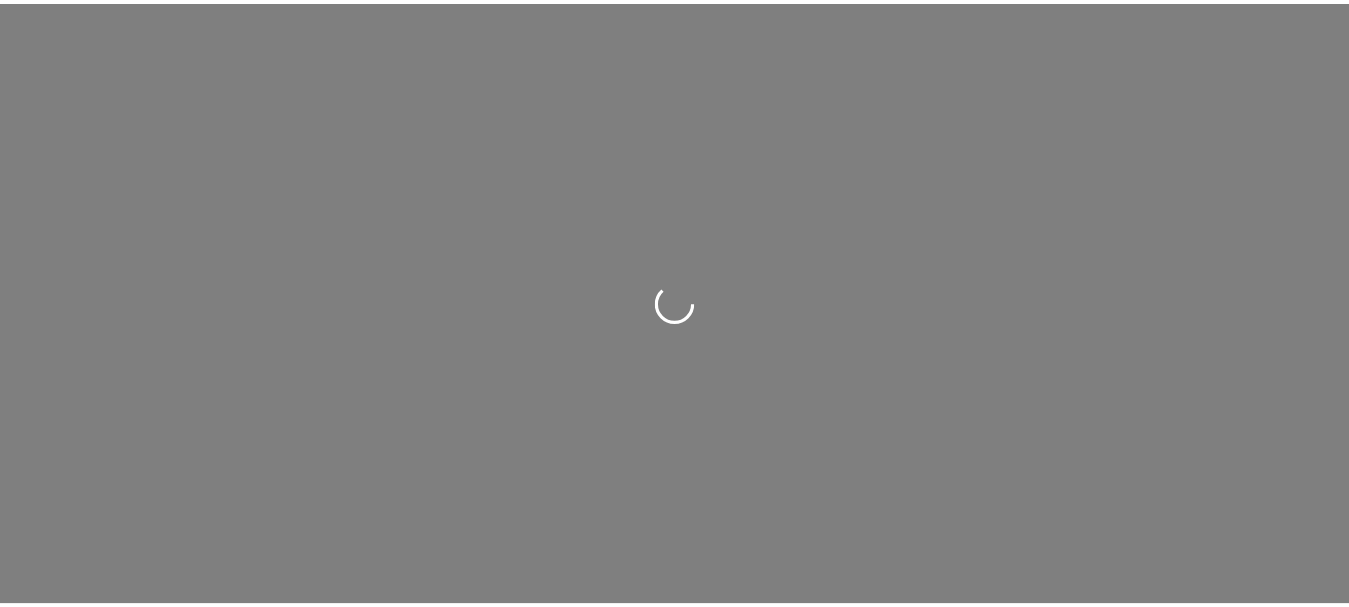 scroll, scrollTop: 0, scrollLeft: 0, axis: both 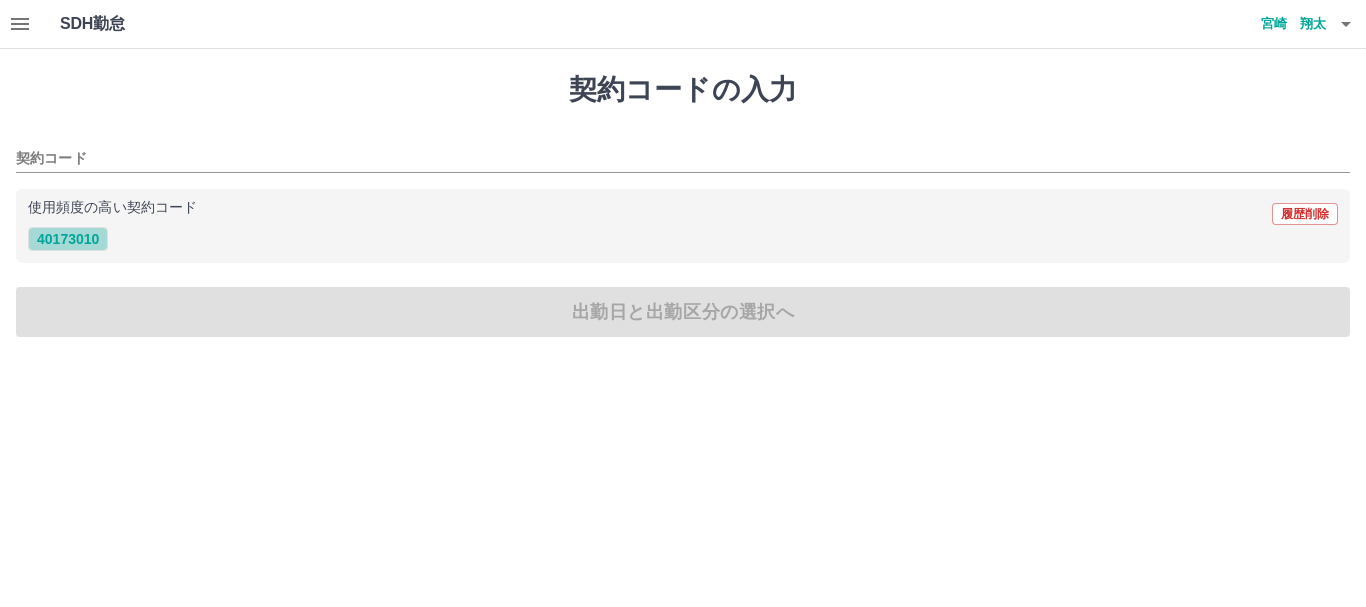click on "40173010" at bounding box center (68, 239) 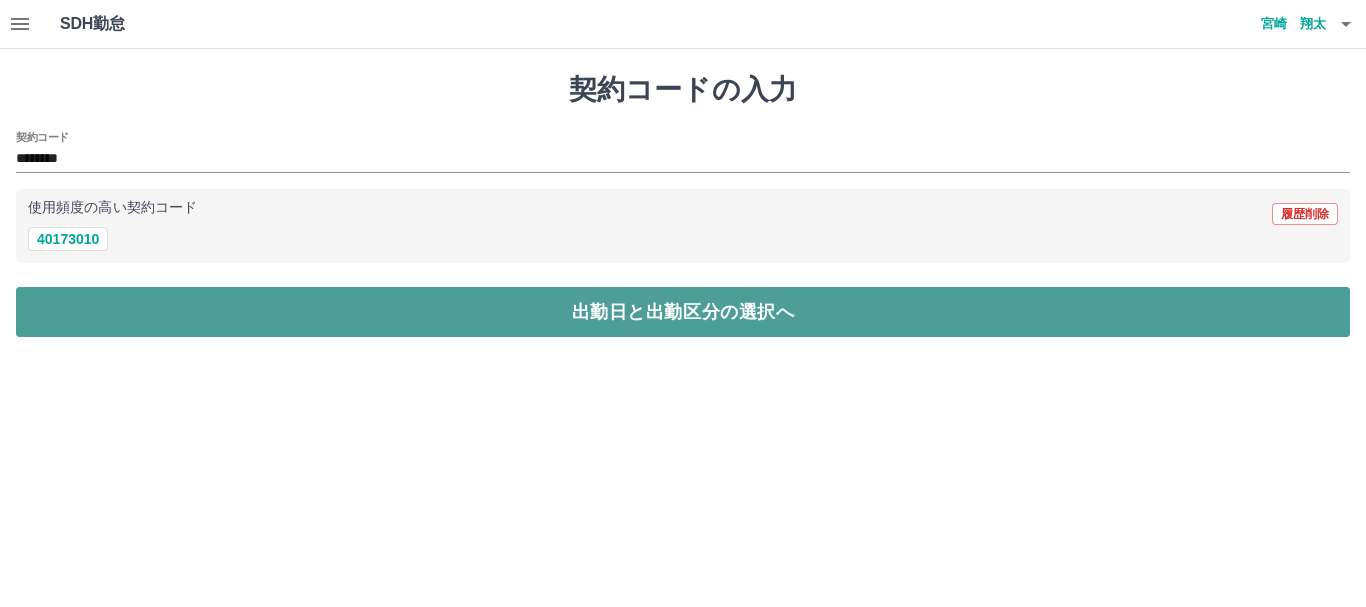 click on "出勤日と出勤区分の選択へ" at bounding box center [683, 312] 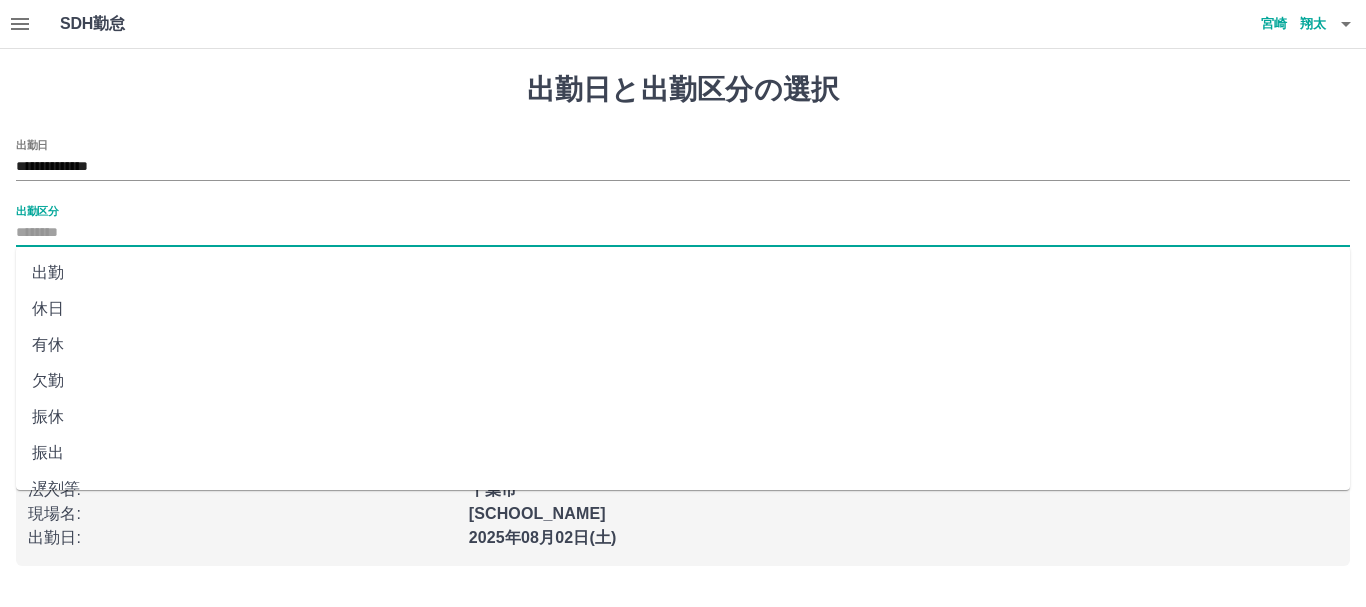 click on "出勤区分" at bounding box center [683, 233] 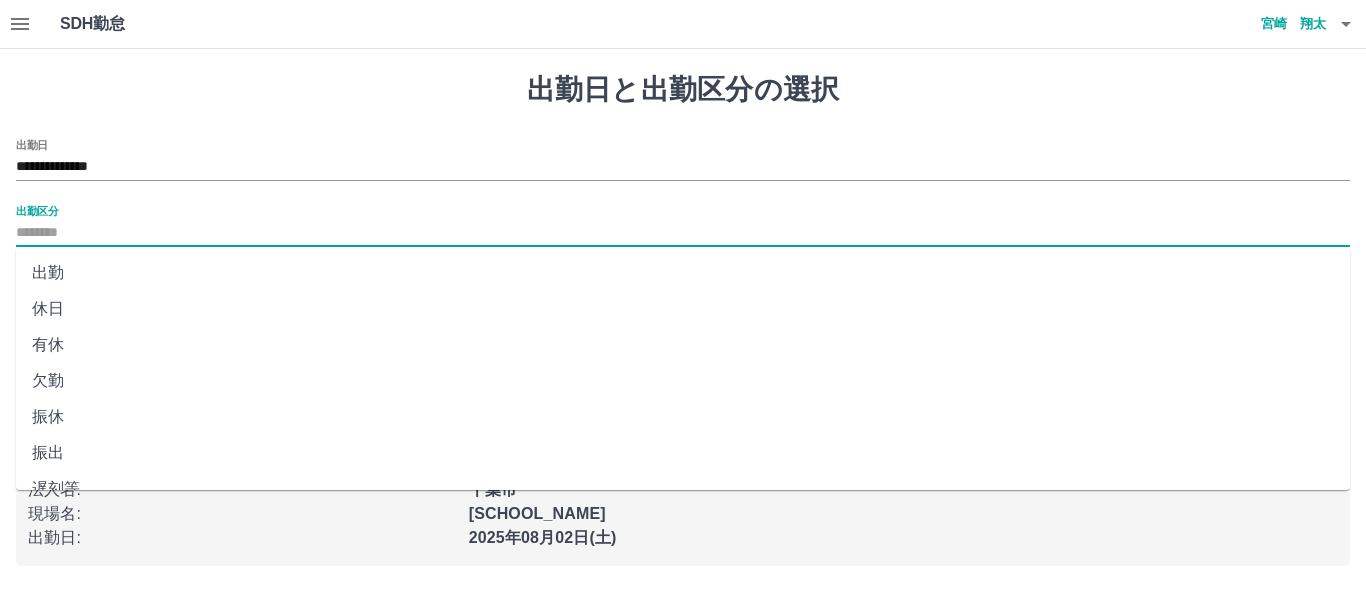 click on "出勤" at bounding box center [683, 273] 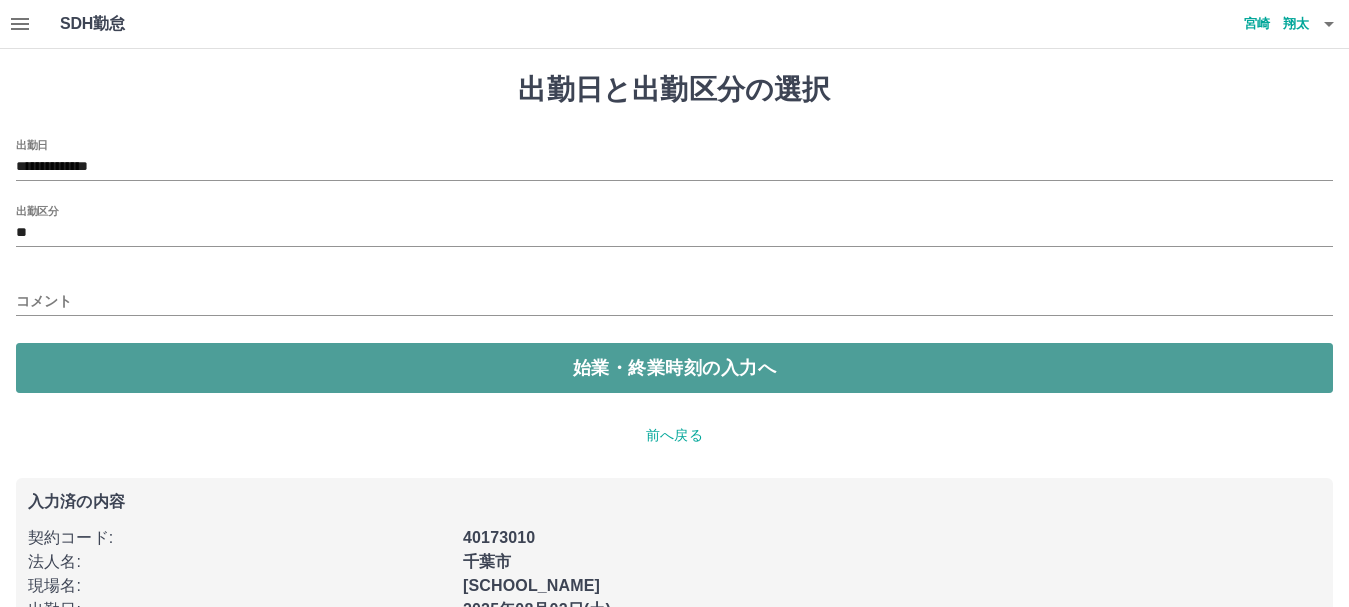 click on "始業・終業時刻の入力へ" at bounding box center [674, 368] 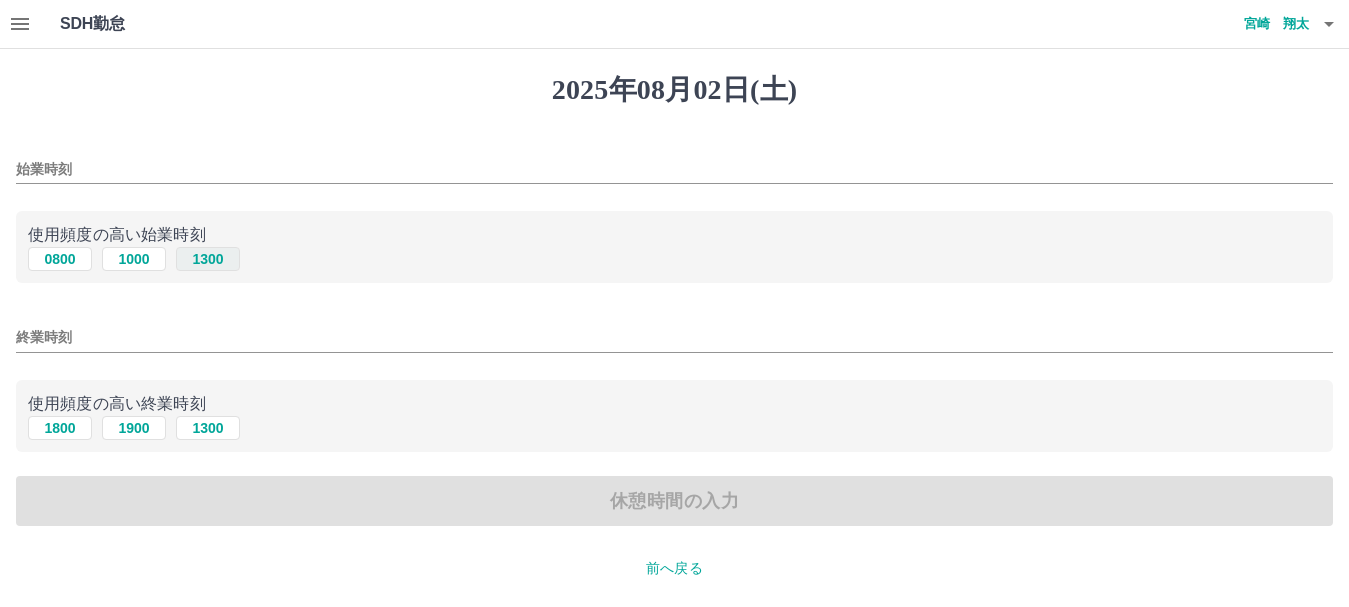 click on "1300" at bounding box center [208, 259] 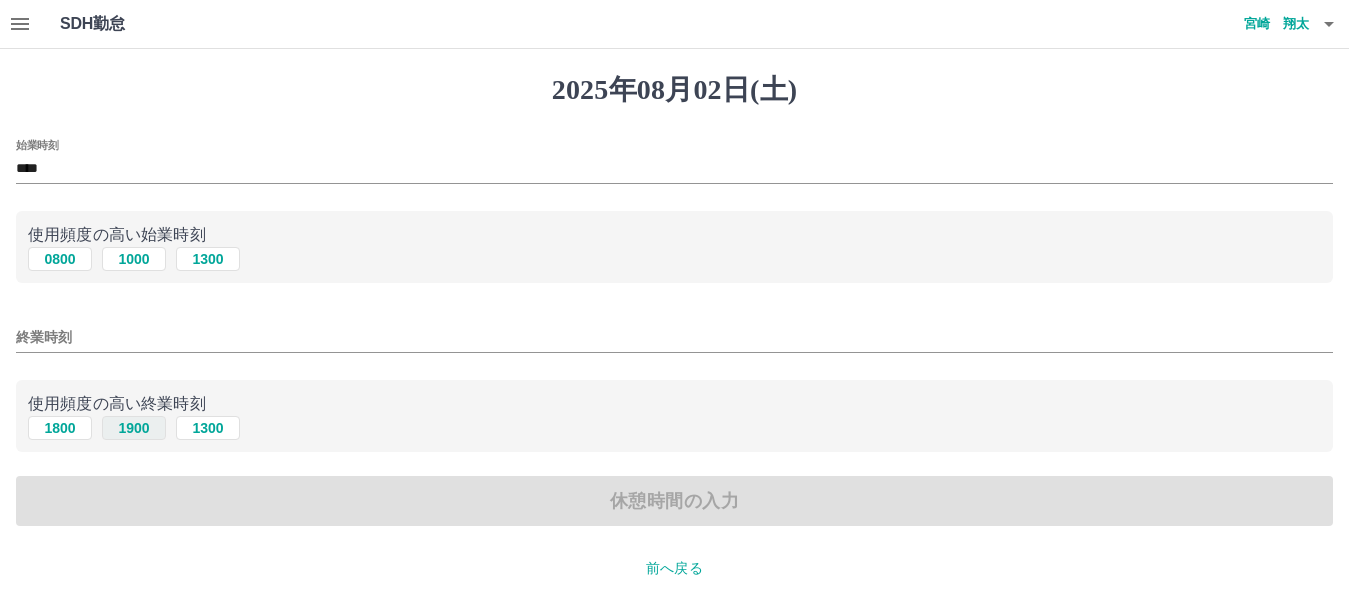 drag, startPoint x: 140, startPoint y: 431, endPoint x: 139, endPoint y: 417, distance: 14.035668 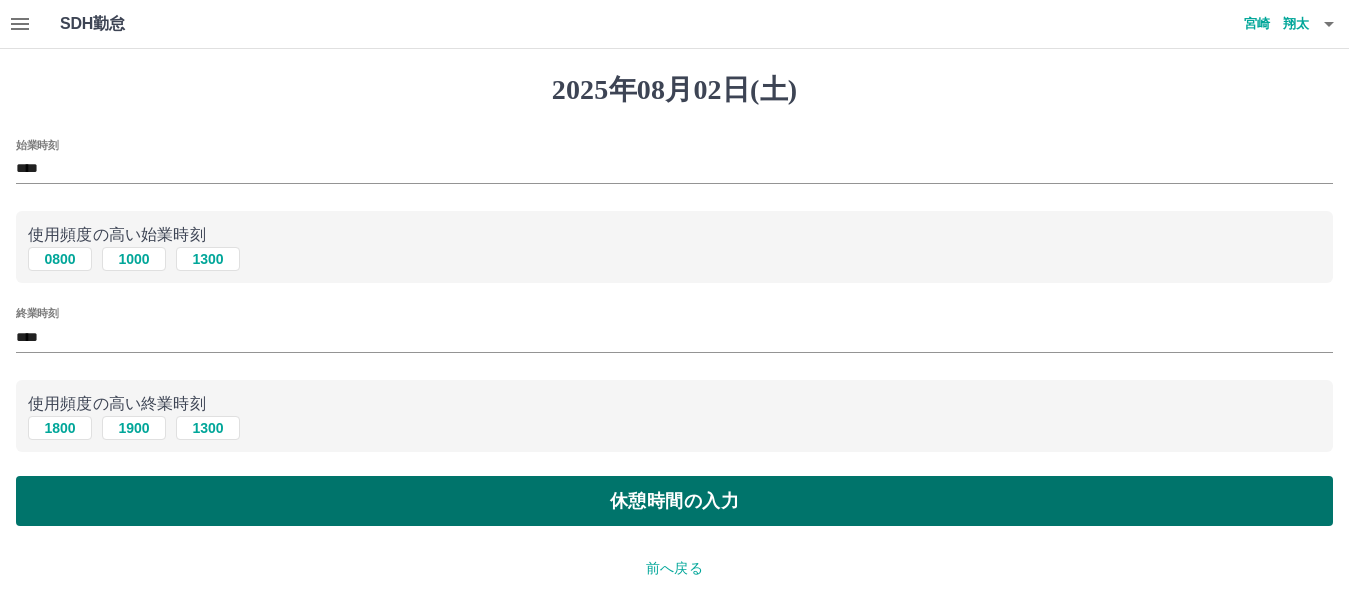 click on "休憩時間の入力" at bounding box center [674, 501] 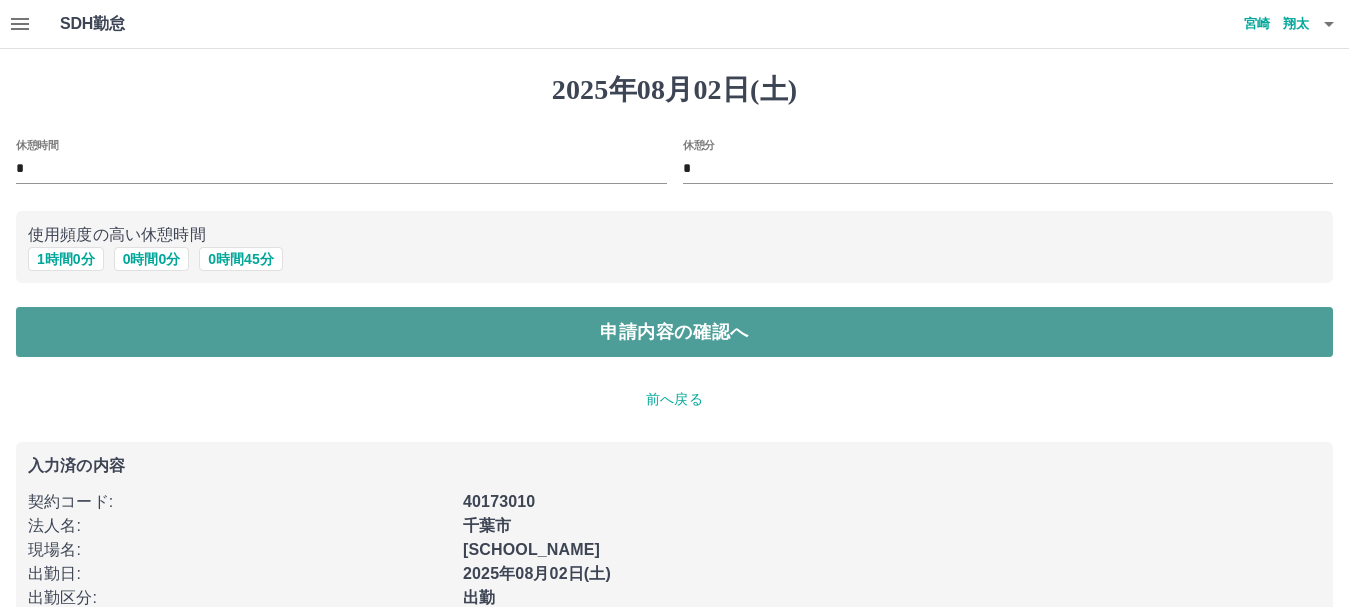 click on "申請内容の確認へ" at bounding box center [674, 332] 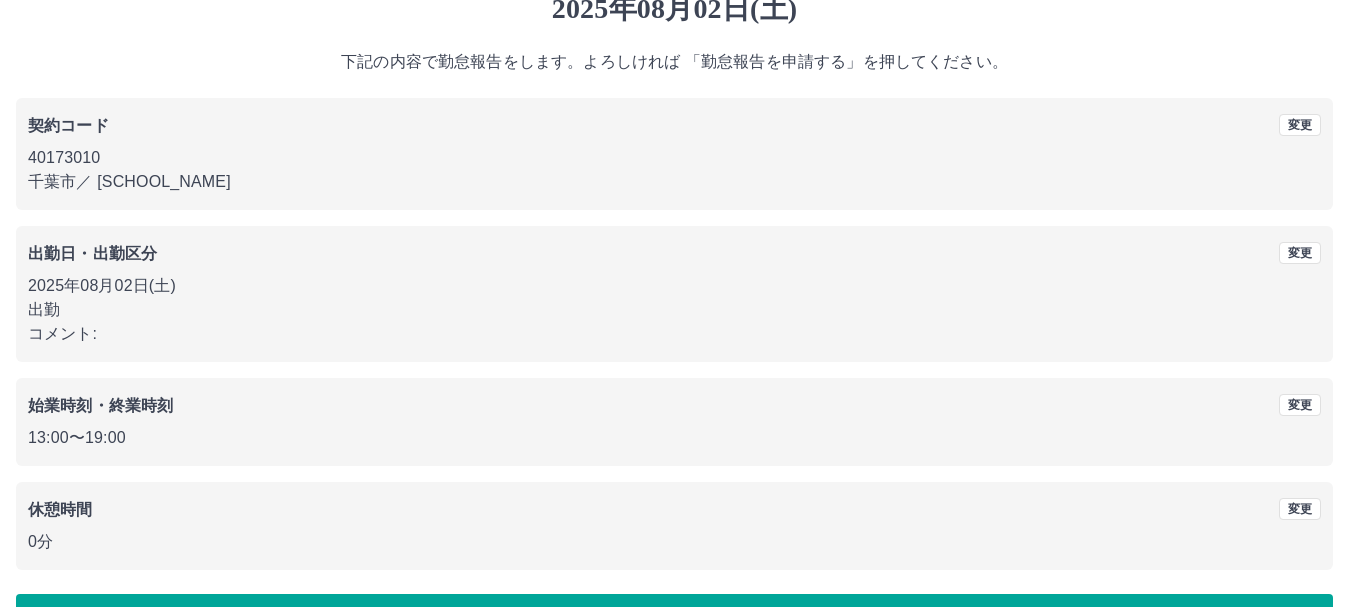 scroll, scrollTop: 142, scrollLeft: 0, axis: vertical 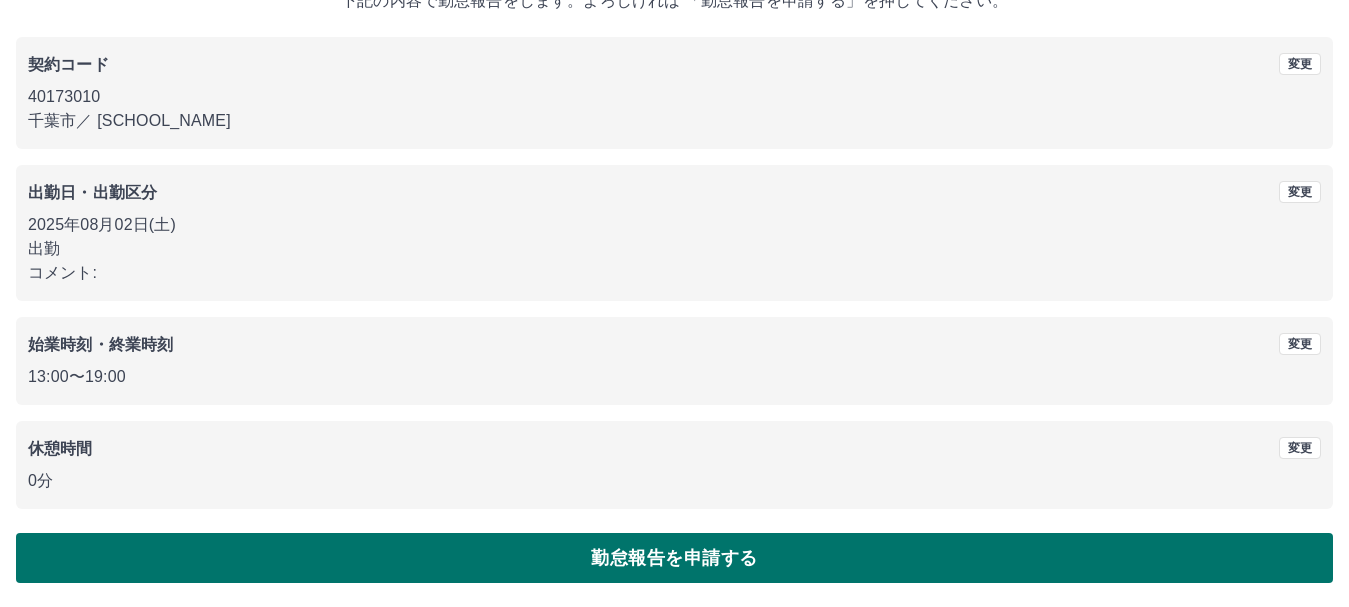 click on "勤怠報告を申請する" at bounding box center [674, 558] 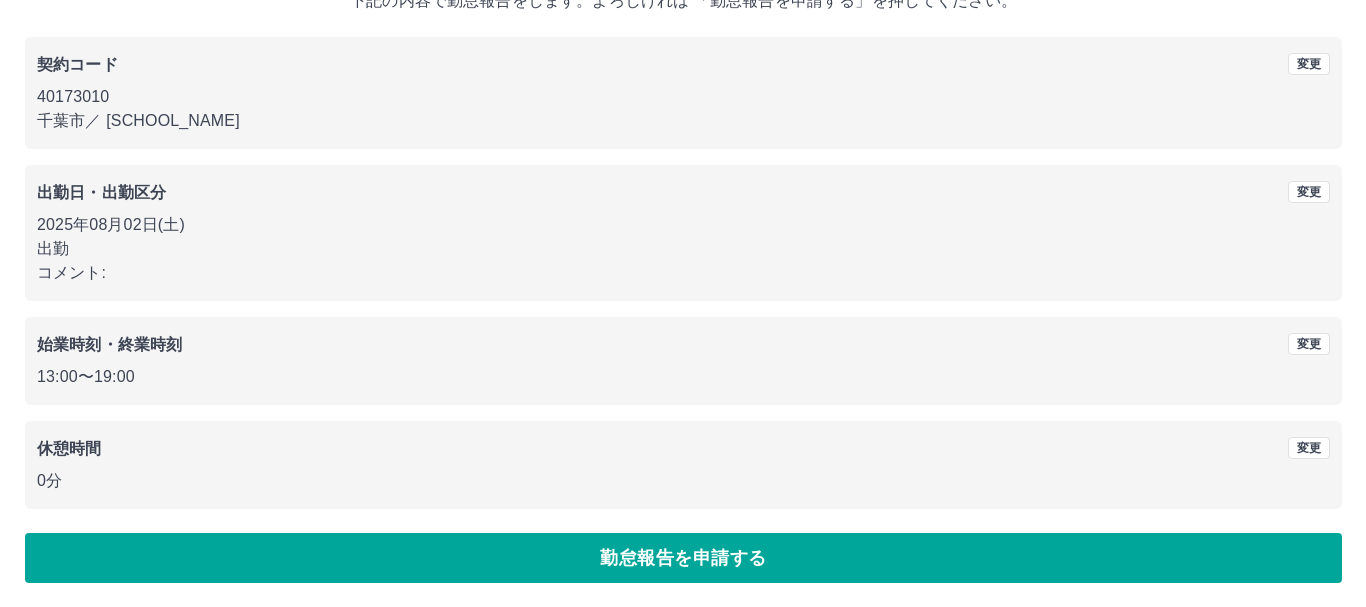 scroll, scrollTop: 0, scrollLeft: 0, axis: both 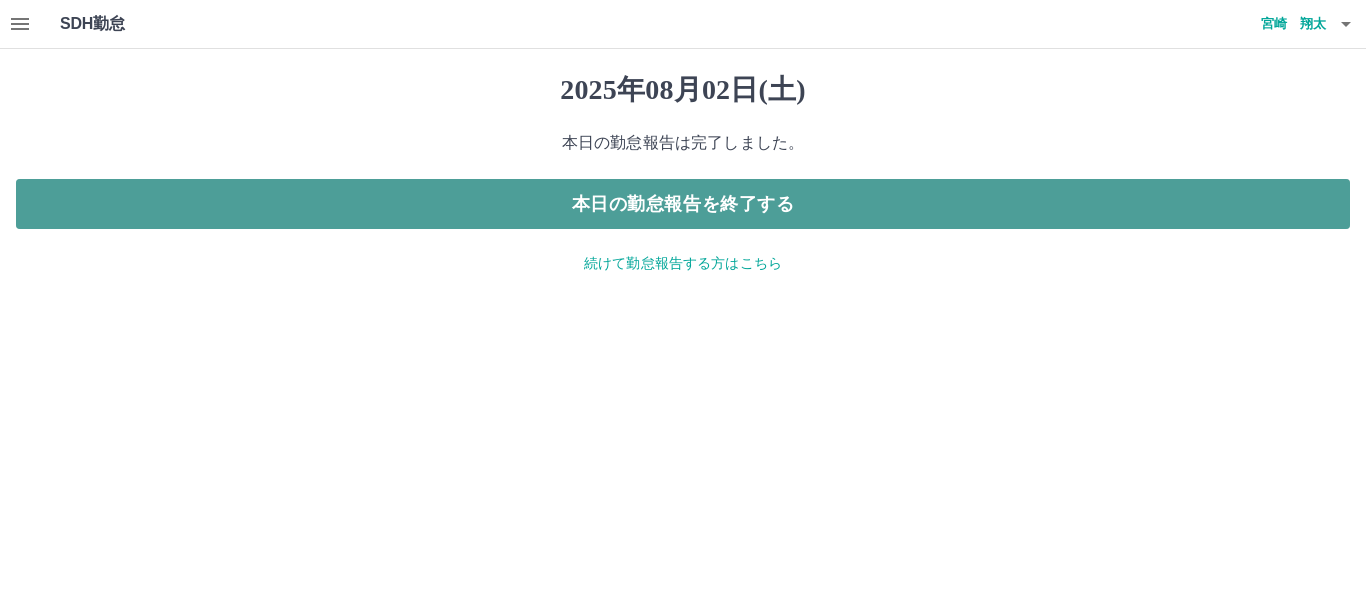 click on "本日の勤怠報告を終了する" at bounding box center [683, 204] 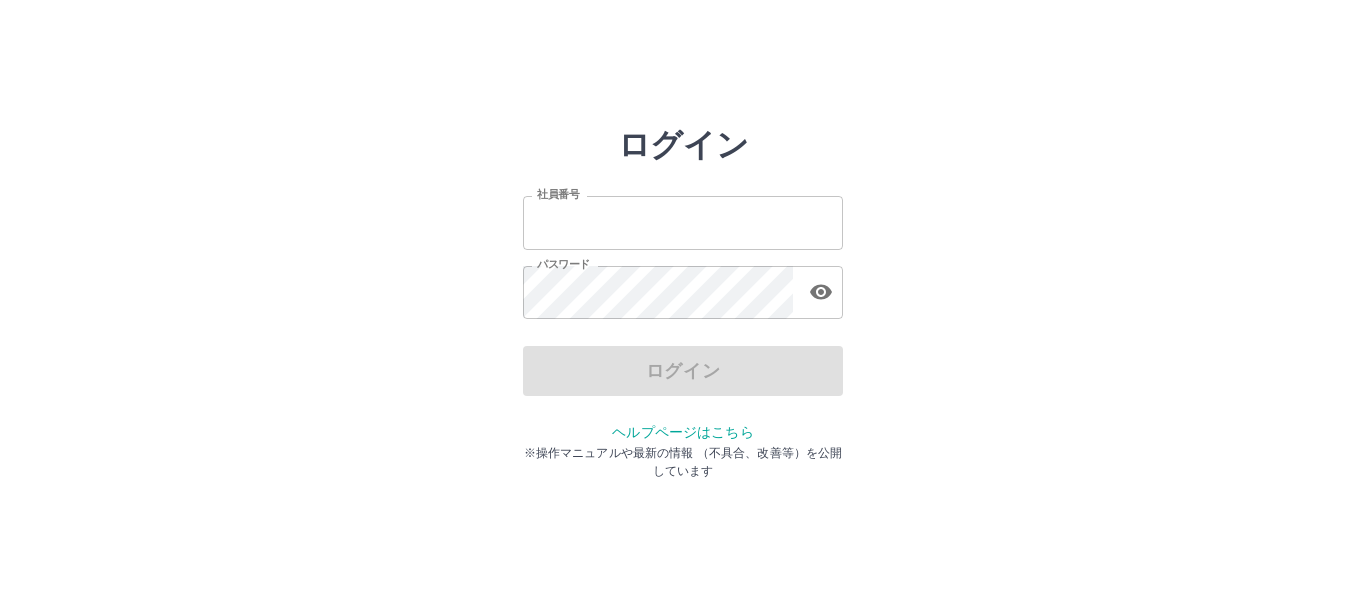 scroll, scrollTop: 0, scrollLeft: 0, axis: both 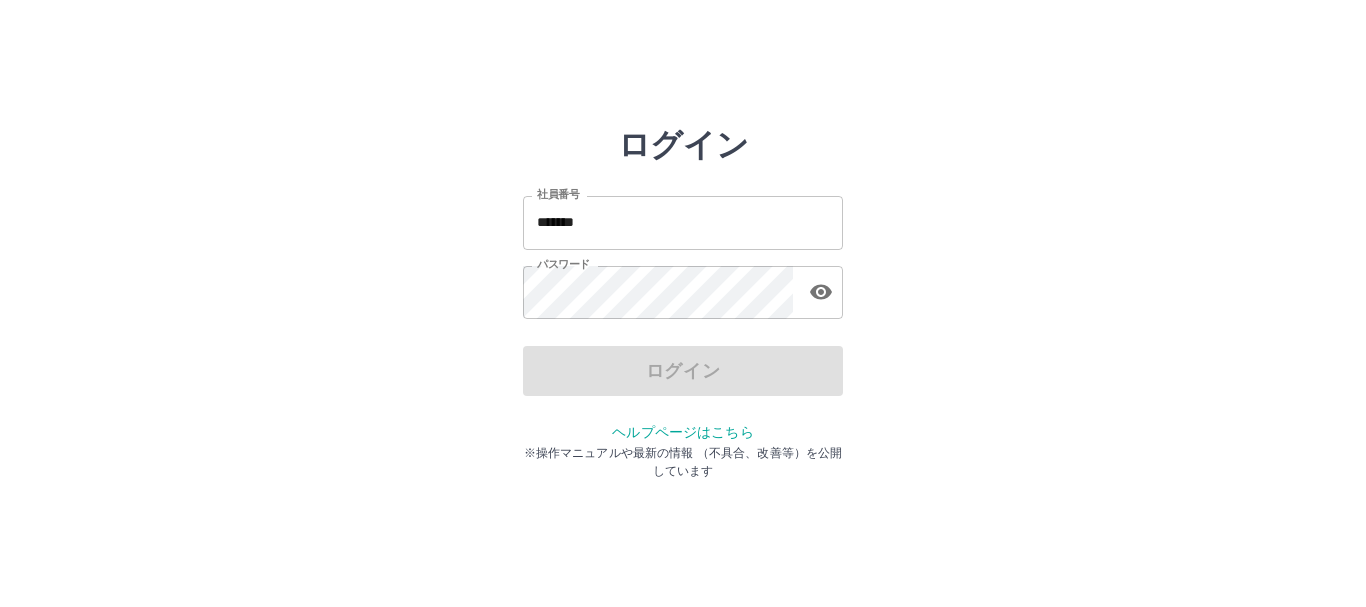 click on "*******" at bounding box center [683, 222] 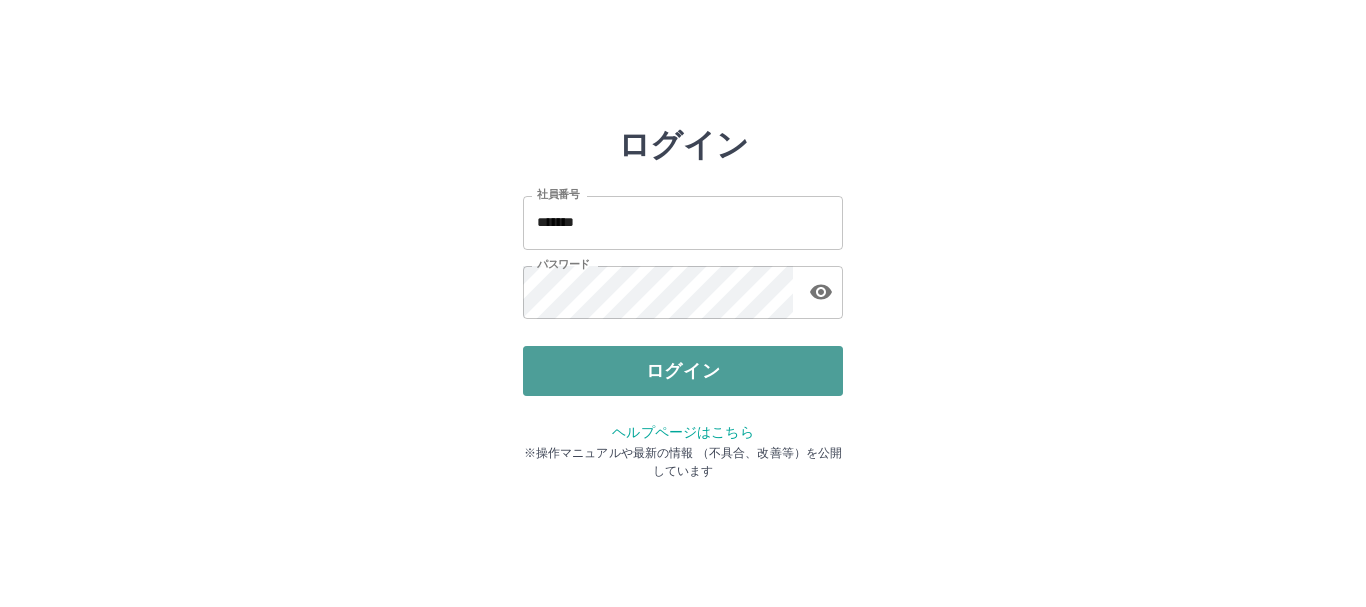 click on "ログイン" at bounding box center [683, 371] 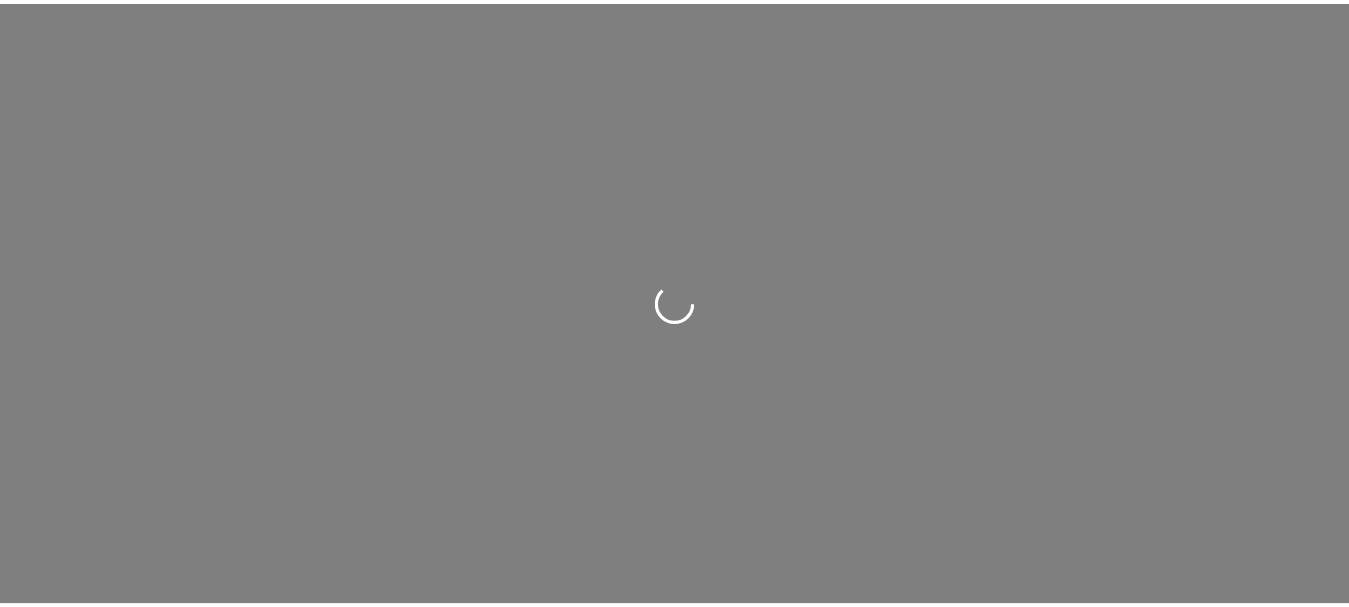 scroll, scrollTop: 0, scrollLeft: 0, axis: both 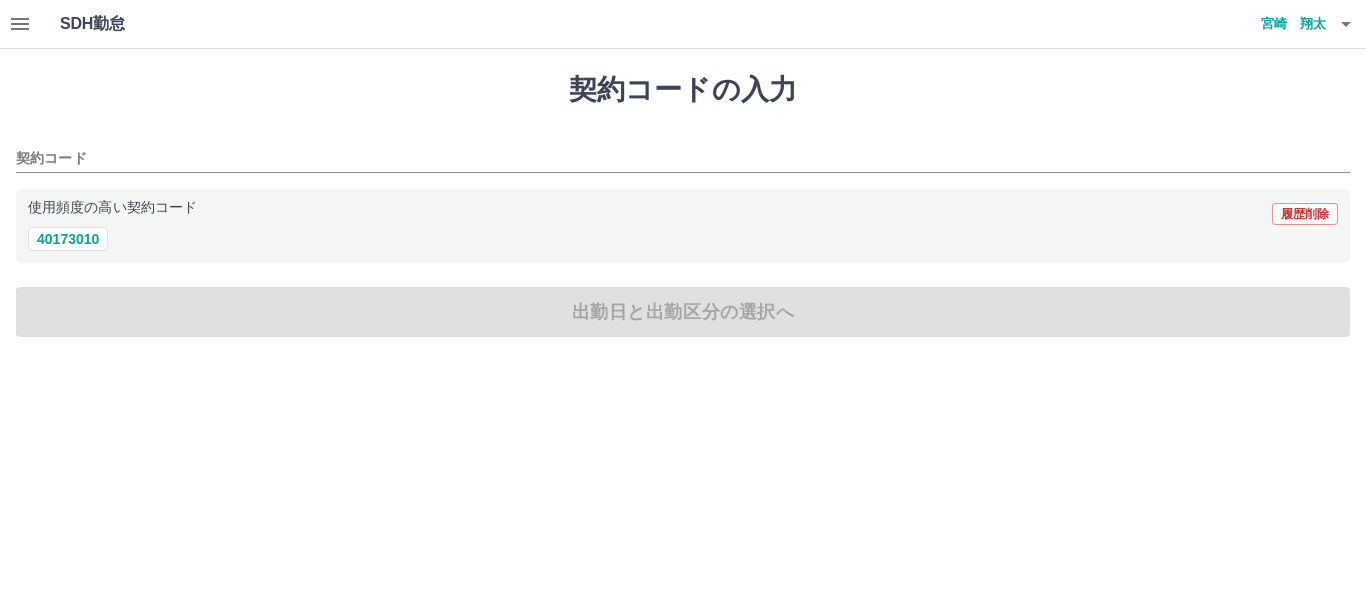 click at bounding box center [20, 24] 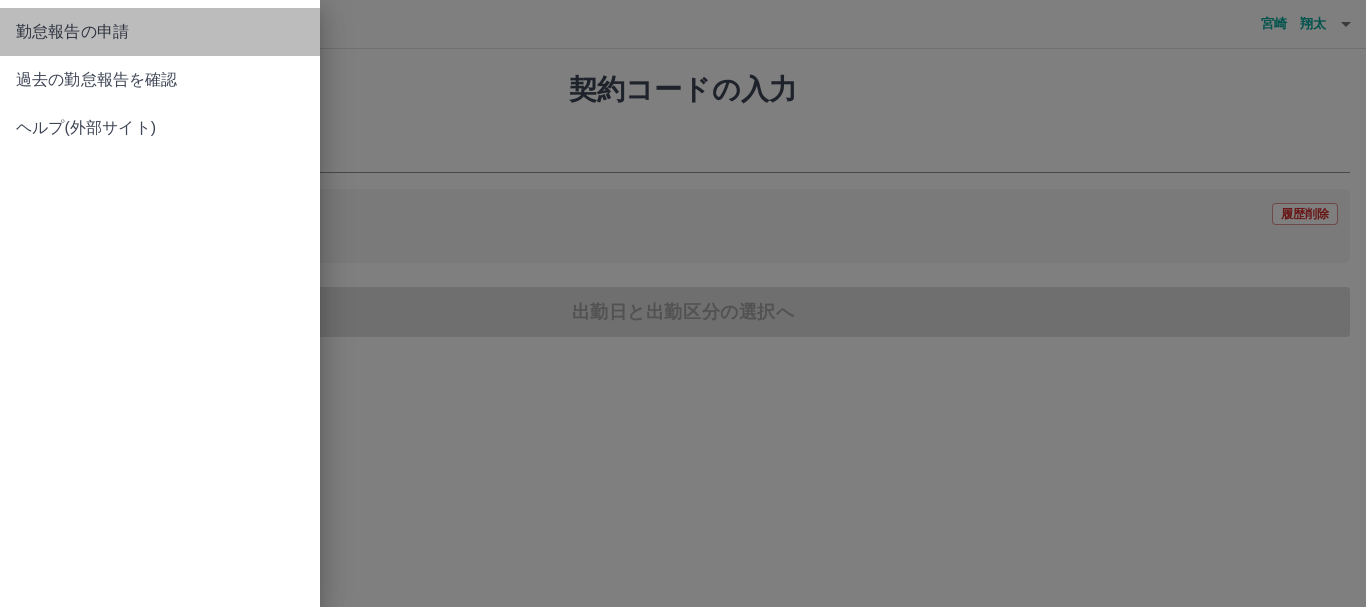 click on "勤怠報告の申請" at bounding box center (160, 32) 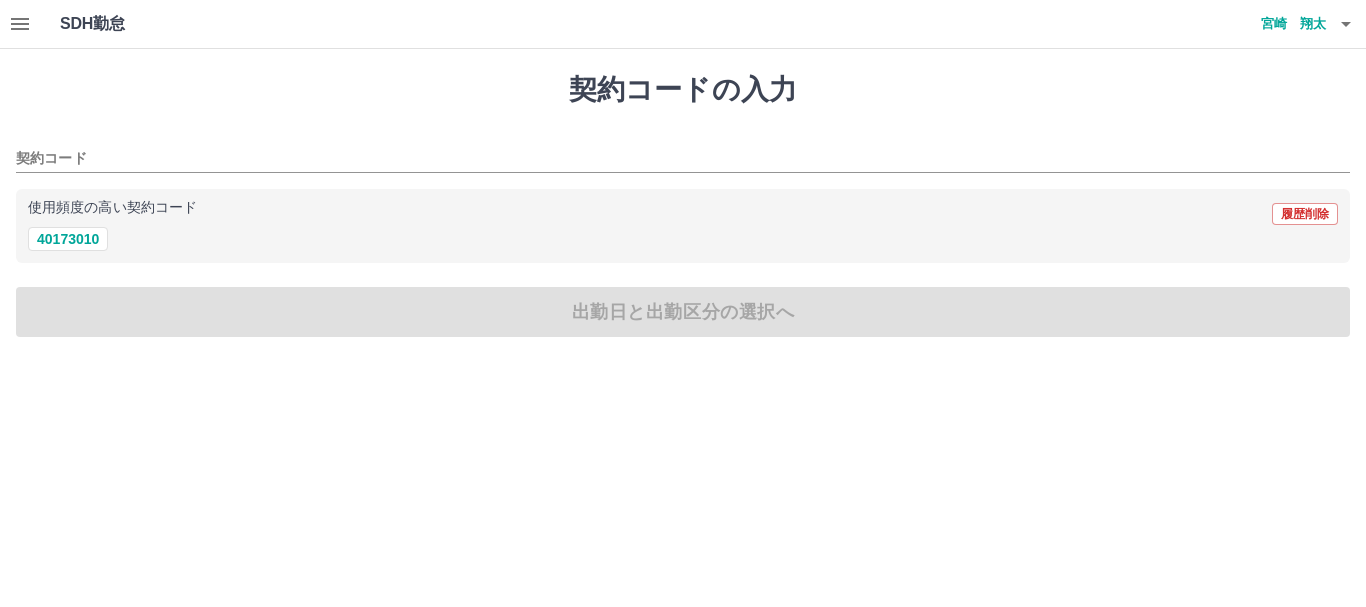 click 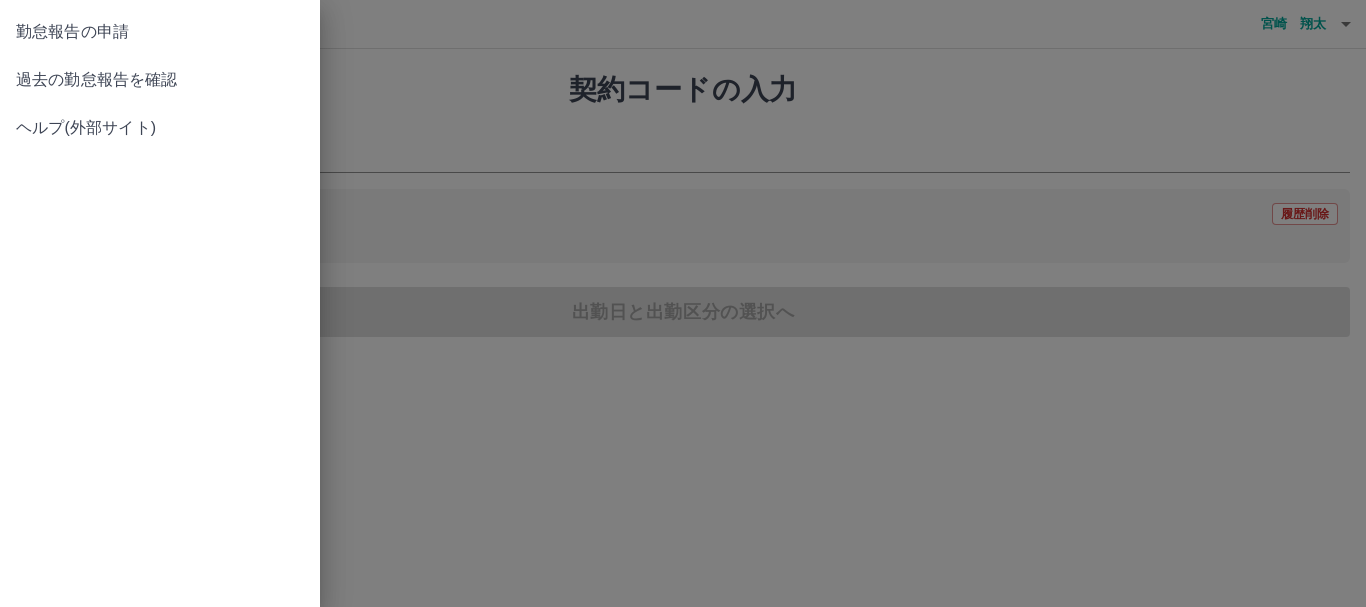 click on "過去の勤怠報告を確認" at bounding box center [160, 80] 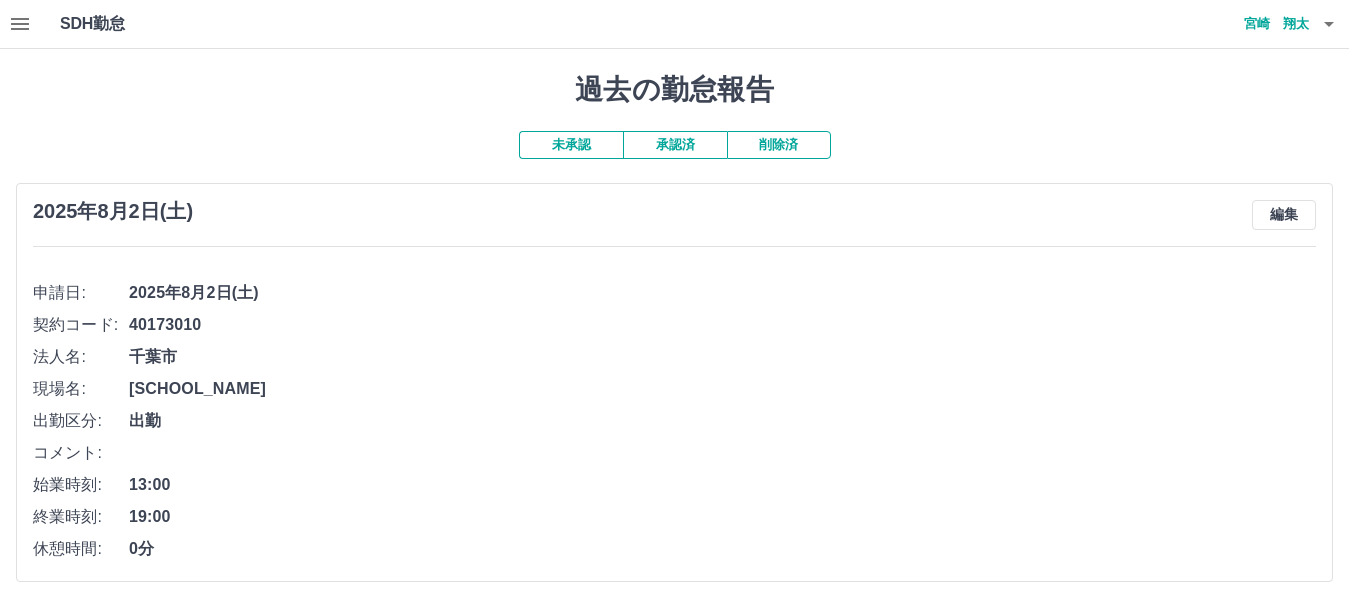 scroll, scrollTop: 1, scrollLeft: 0, axis: vertical 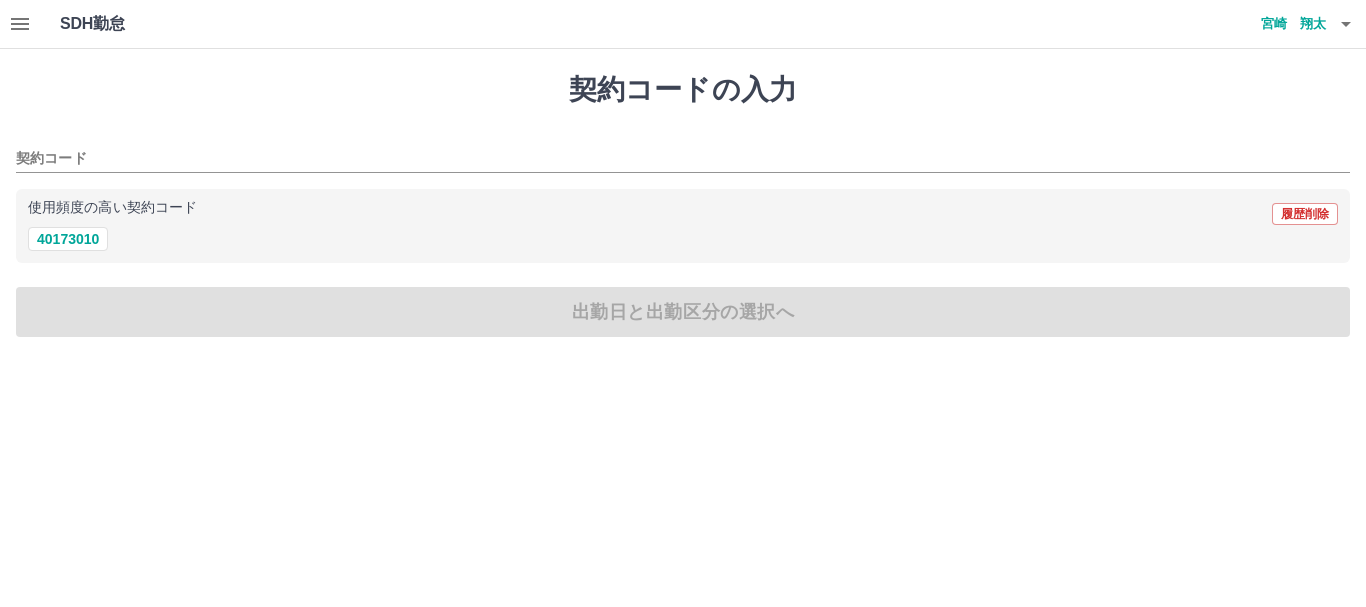 click on "使用頻度の高い契約コード 履歴削除 40173010" at bounding box center [683, 226] 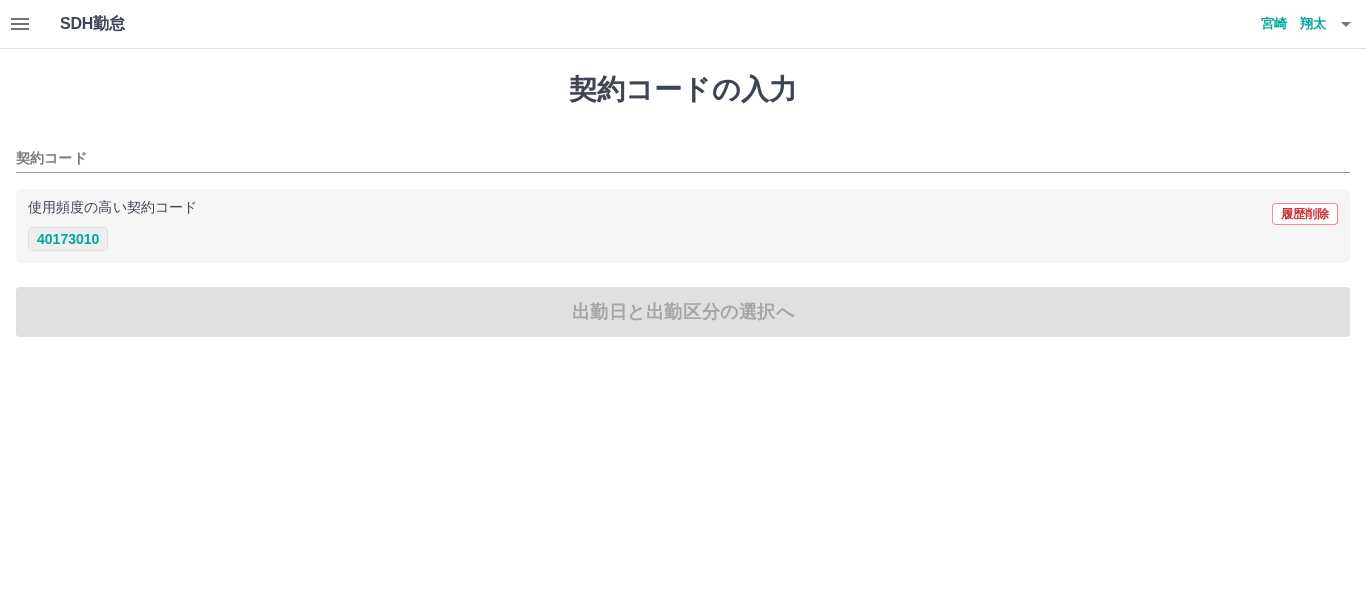 click on "40173010" at bounding box center (68, 239) 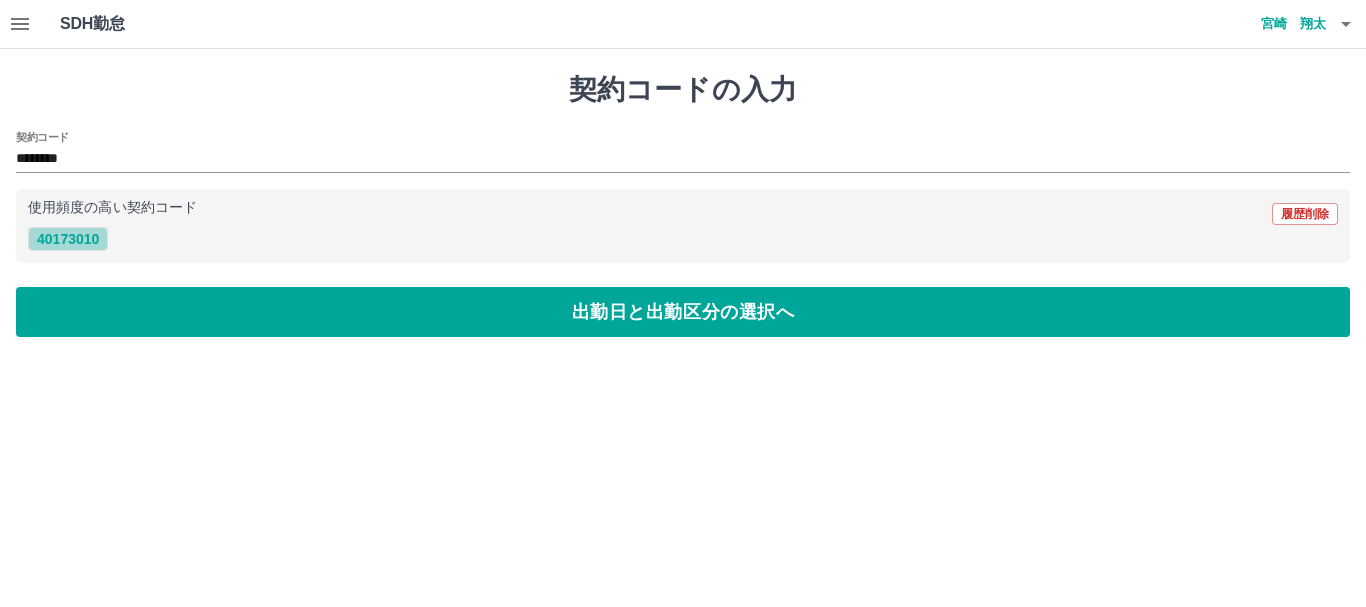 click on "40173010" at bounding box center (68, 239) 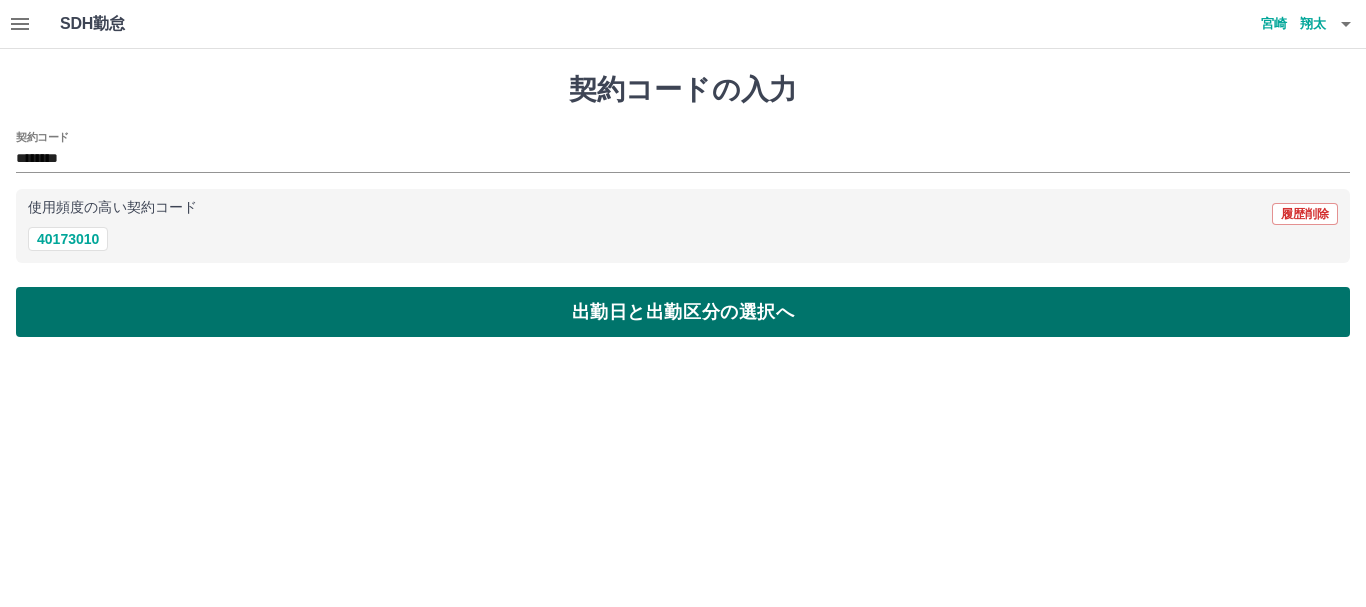 click on "出勤日と出勤区分の選択へ" at bounding box center (683, 312) 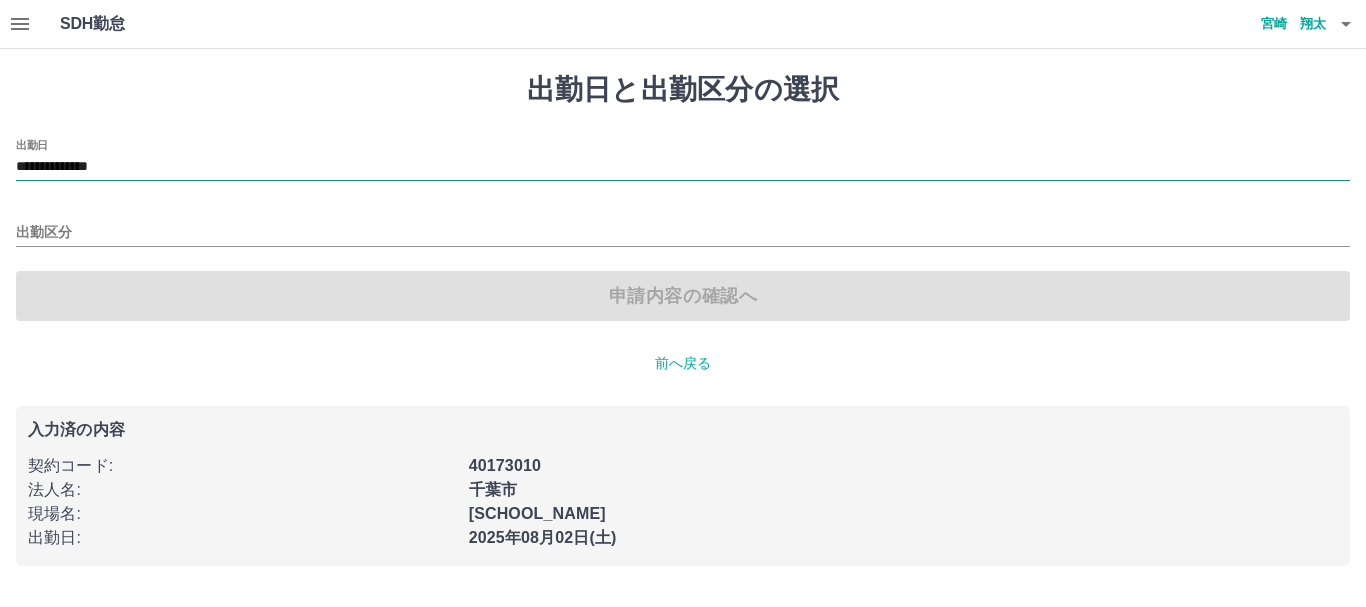 click on "**********" at bounding box center (683, 167) 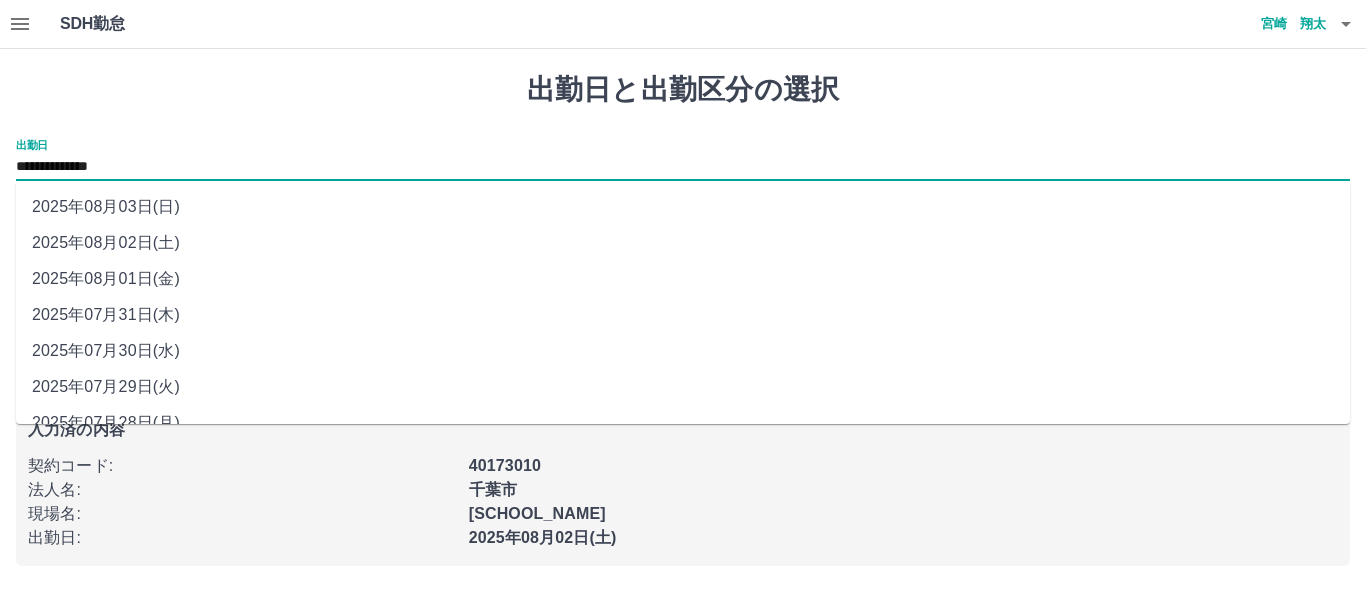 click on "2025年08月03日(日)" at bounding box center [683, 207] 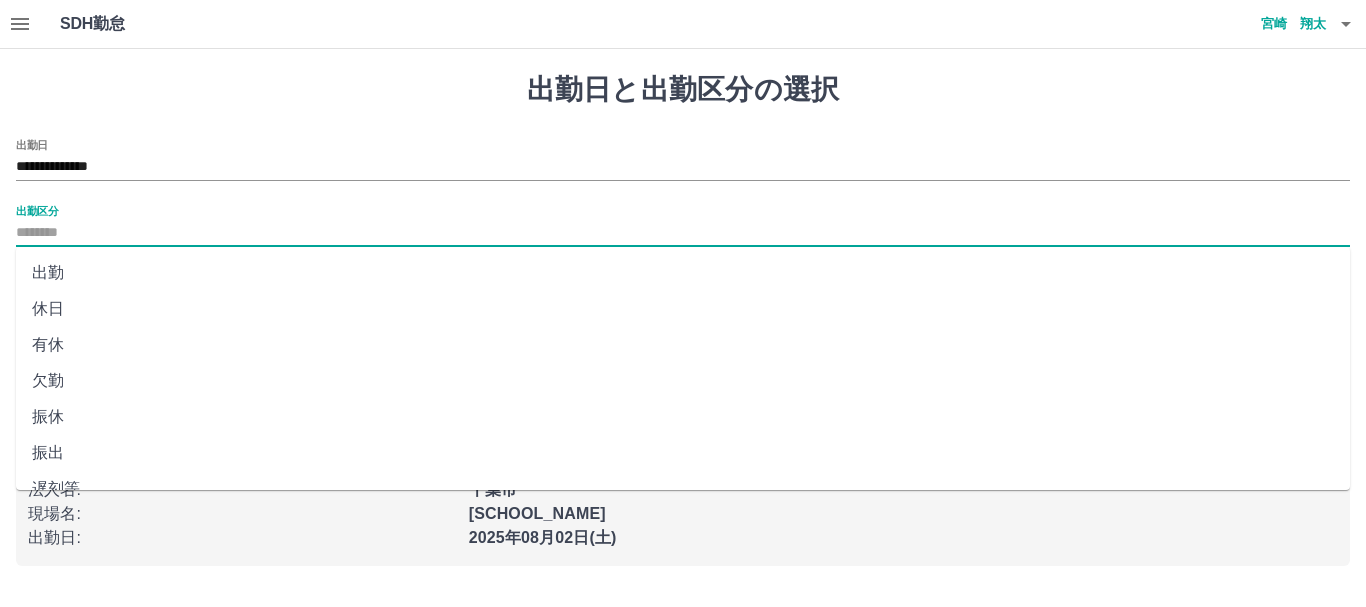 click on "出勤区分" at bounding box center (683, 233) 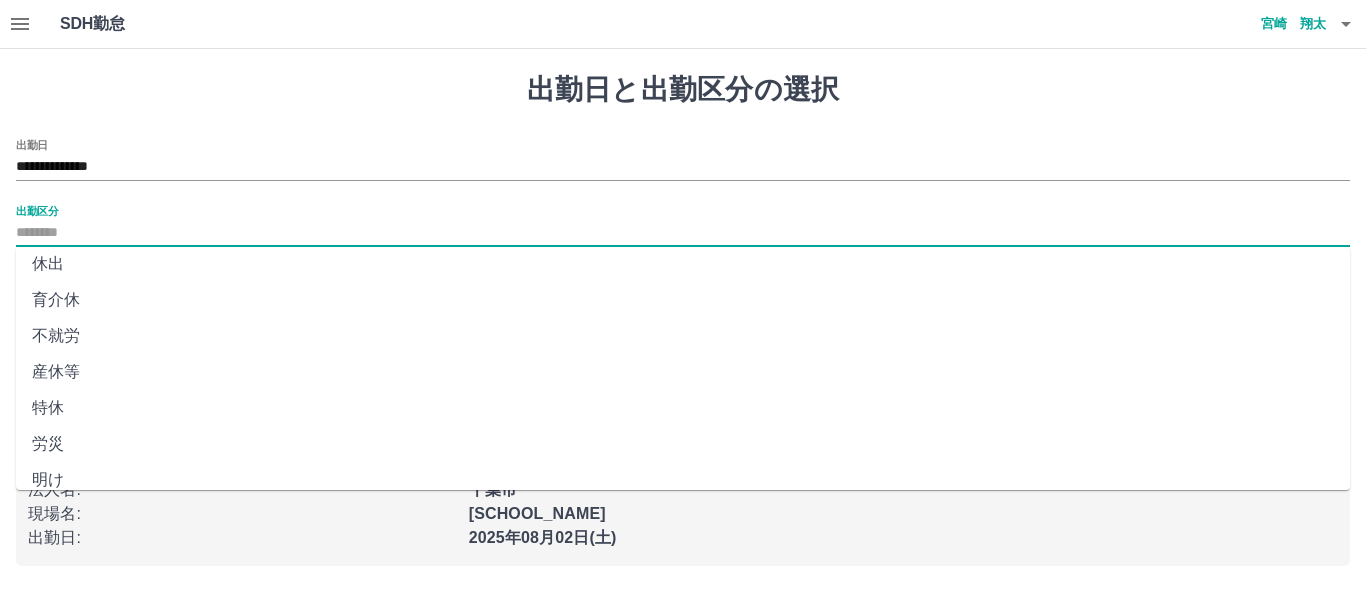 scroll, scrollTop: 421, scrollLeft: 0, axis: vertical 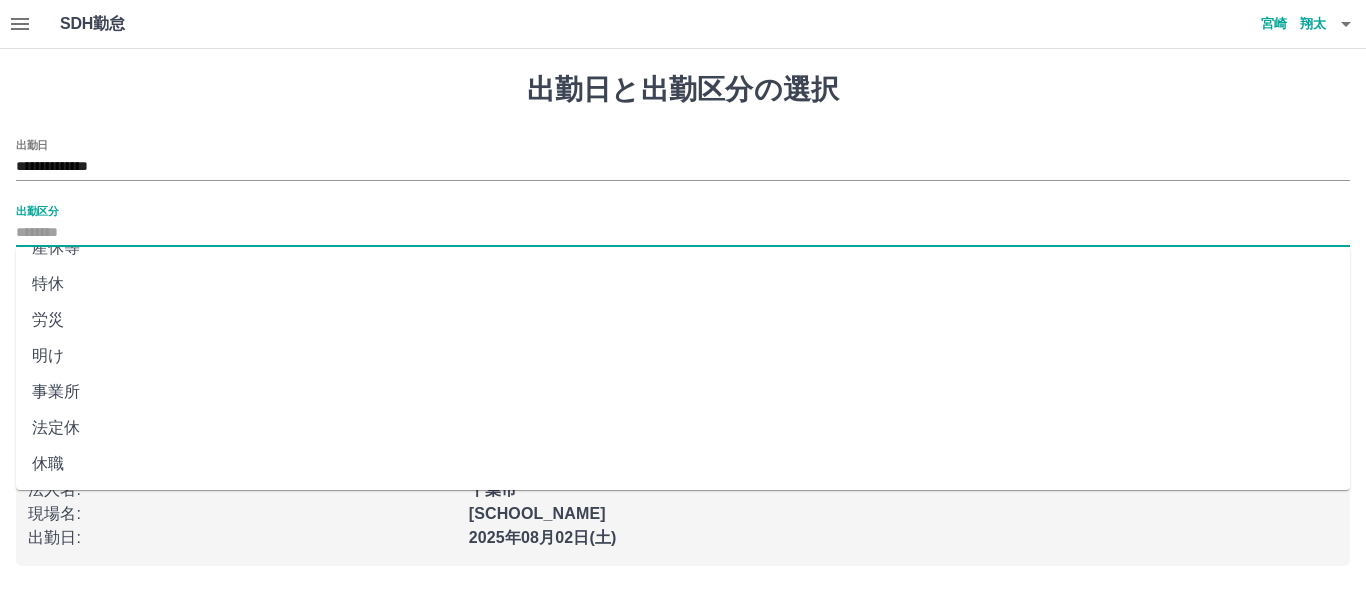 click on "法定休" at bounding box center (683, 428) 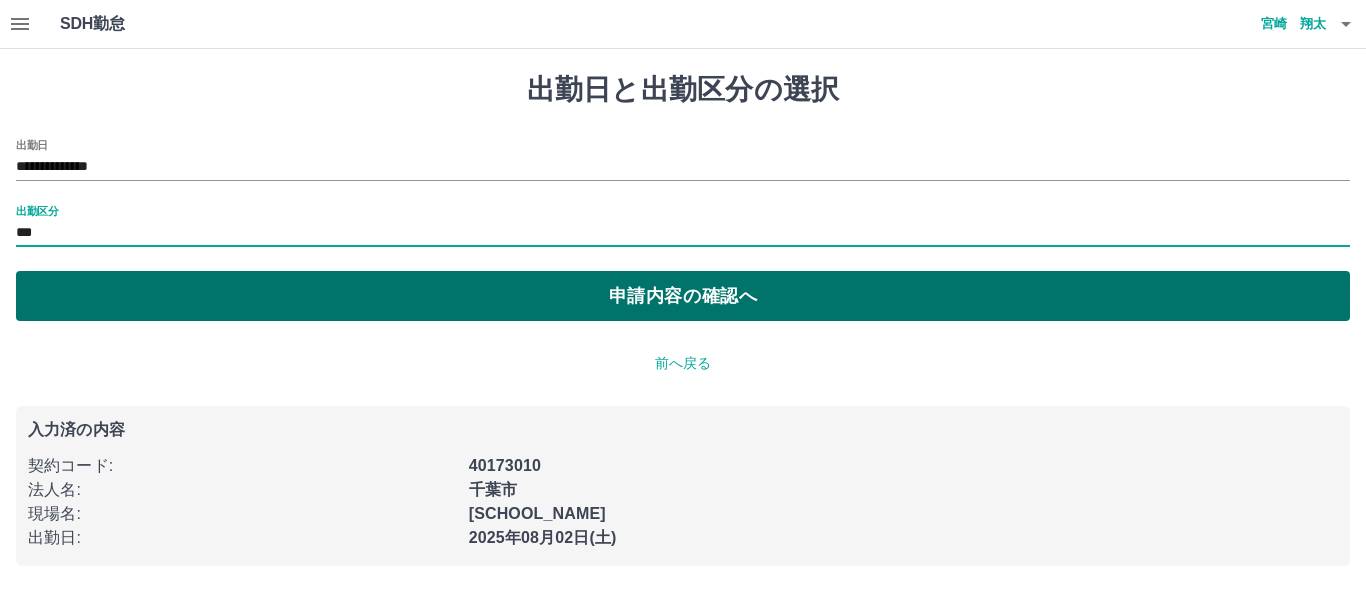 click on "申請内容の確認へ" at bounding box center (683, 296) 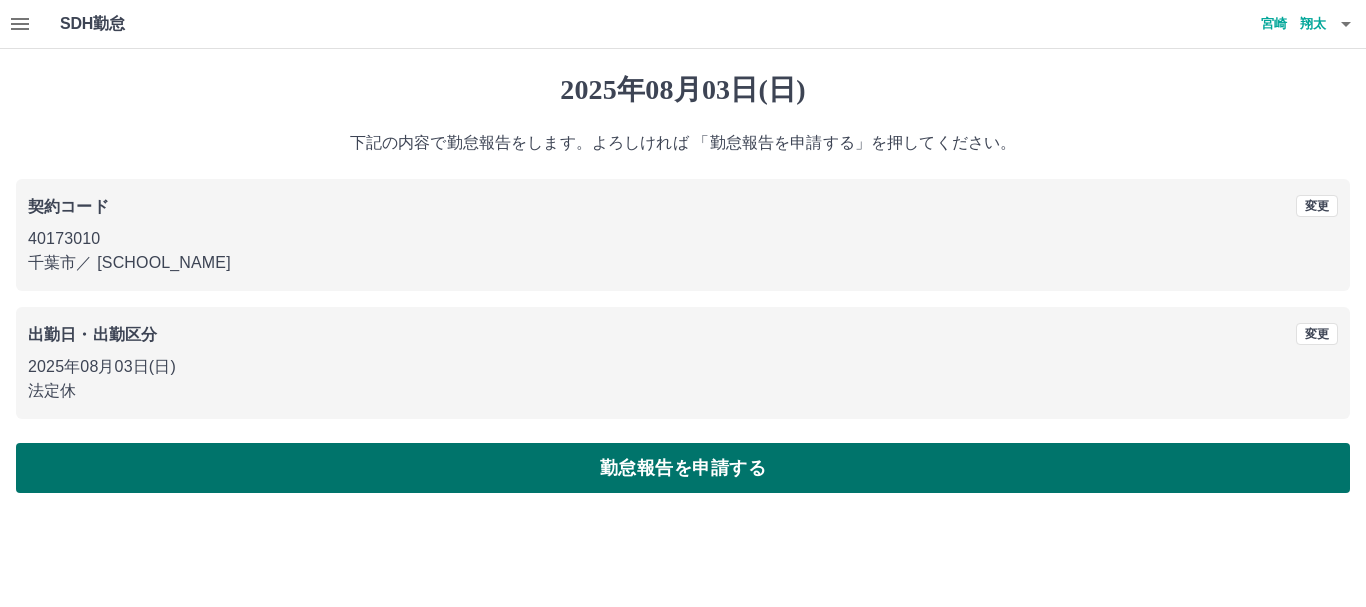 click on "勤怠報告を申請する" at bounding box center [683, 468] 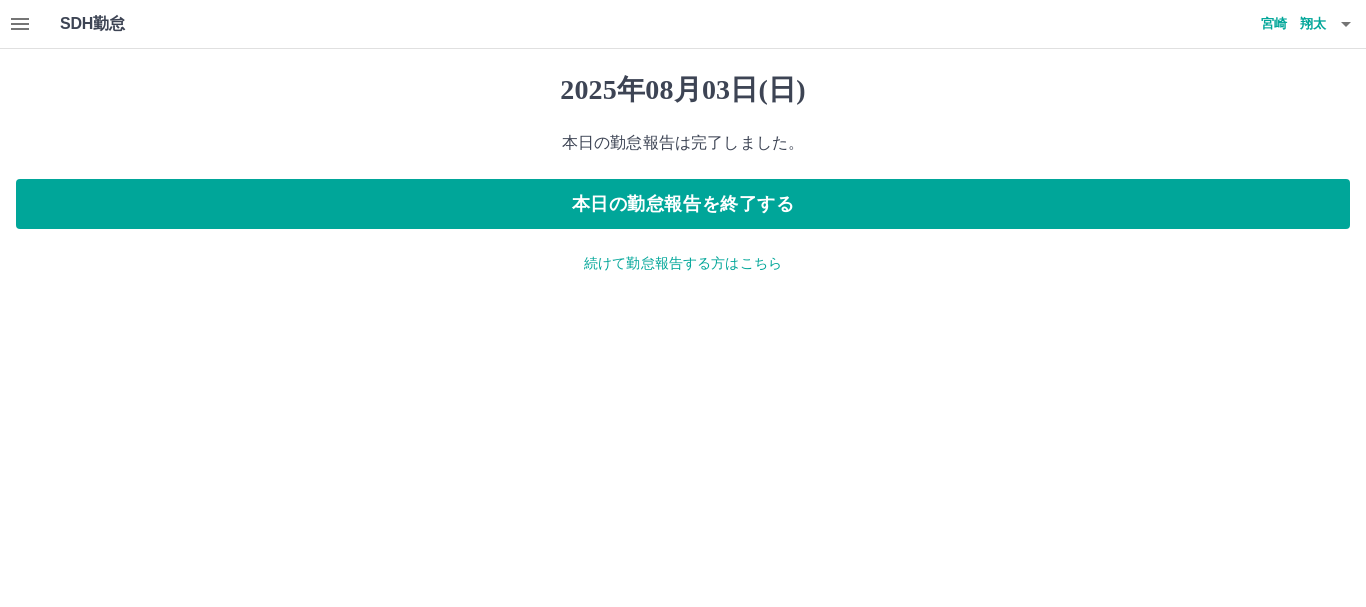 click on "2025年08月03日(日) 本日の勤怠報告は完了しました。 本日の勤怠報告を終了する 続けて勤怠報告する方はこちら" at bounding box center (683, 173) 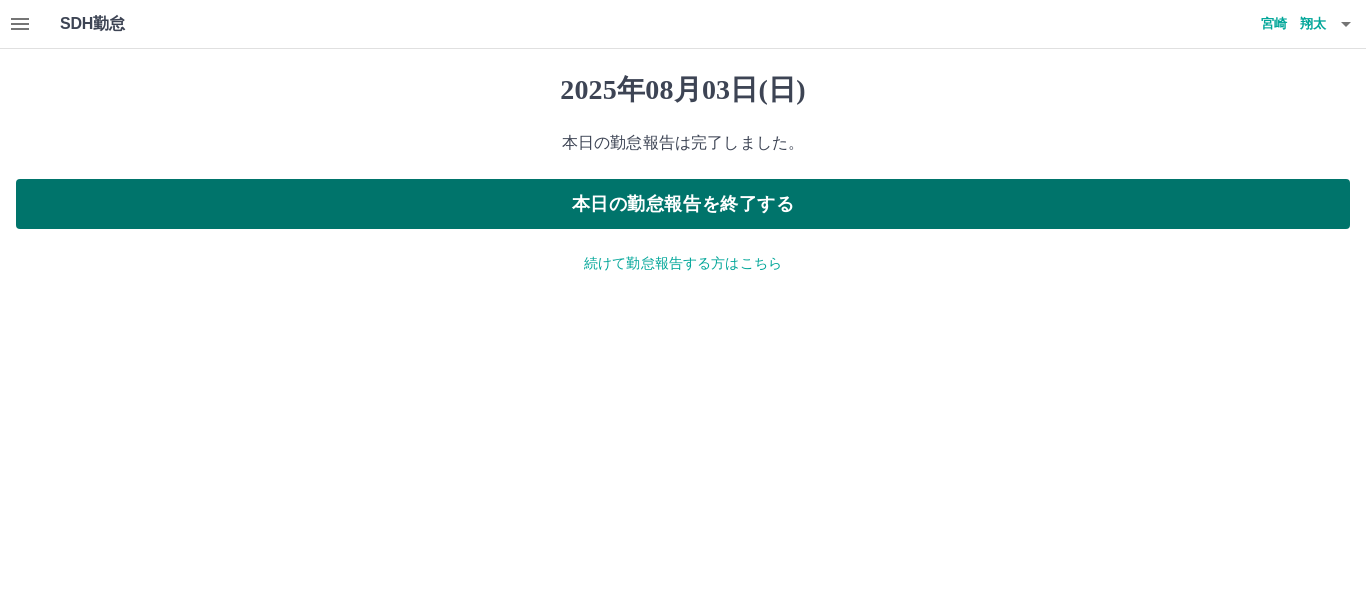 click on "本日の勤怠報告を終了する" at bounding box center [683, 204] 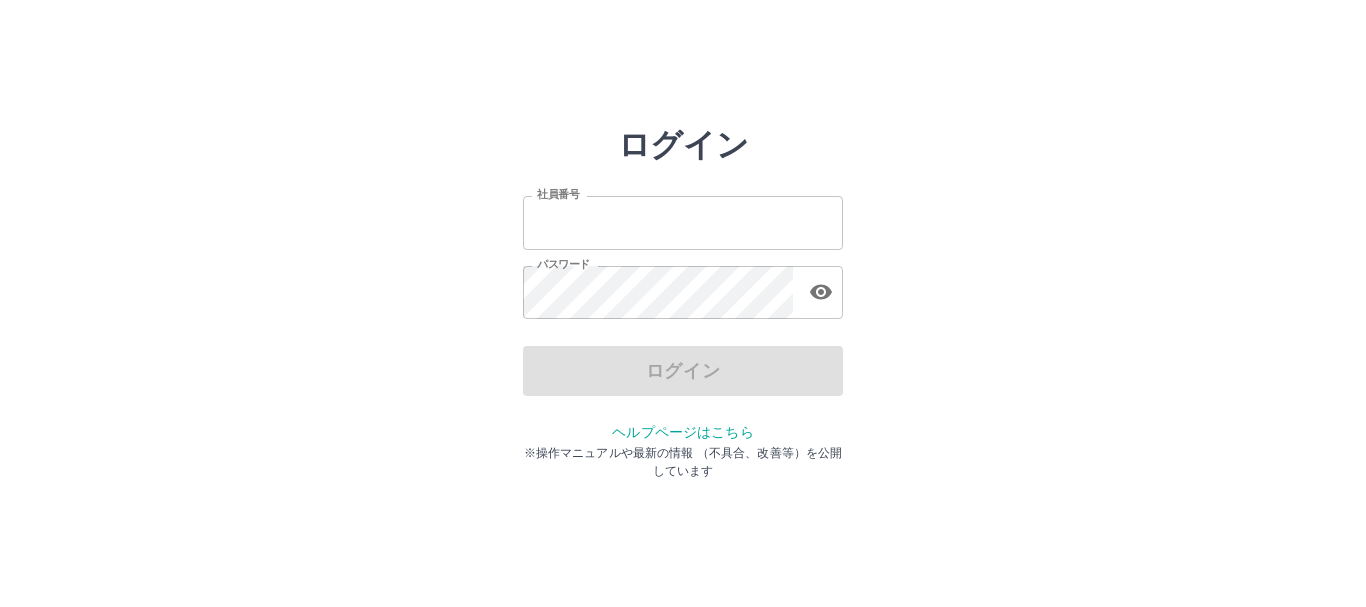 scroll, scrollTop: 0, scrollLeft: 0, axis: both 